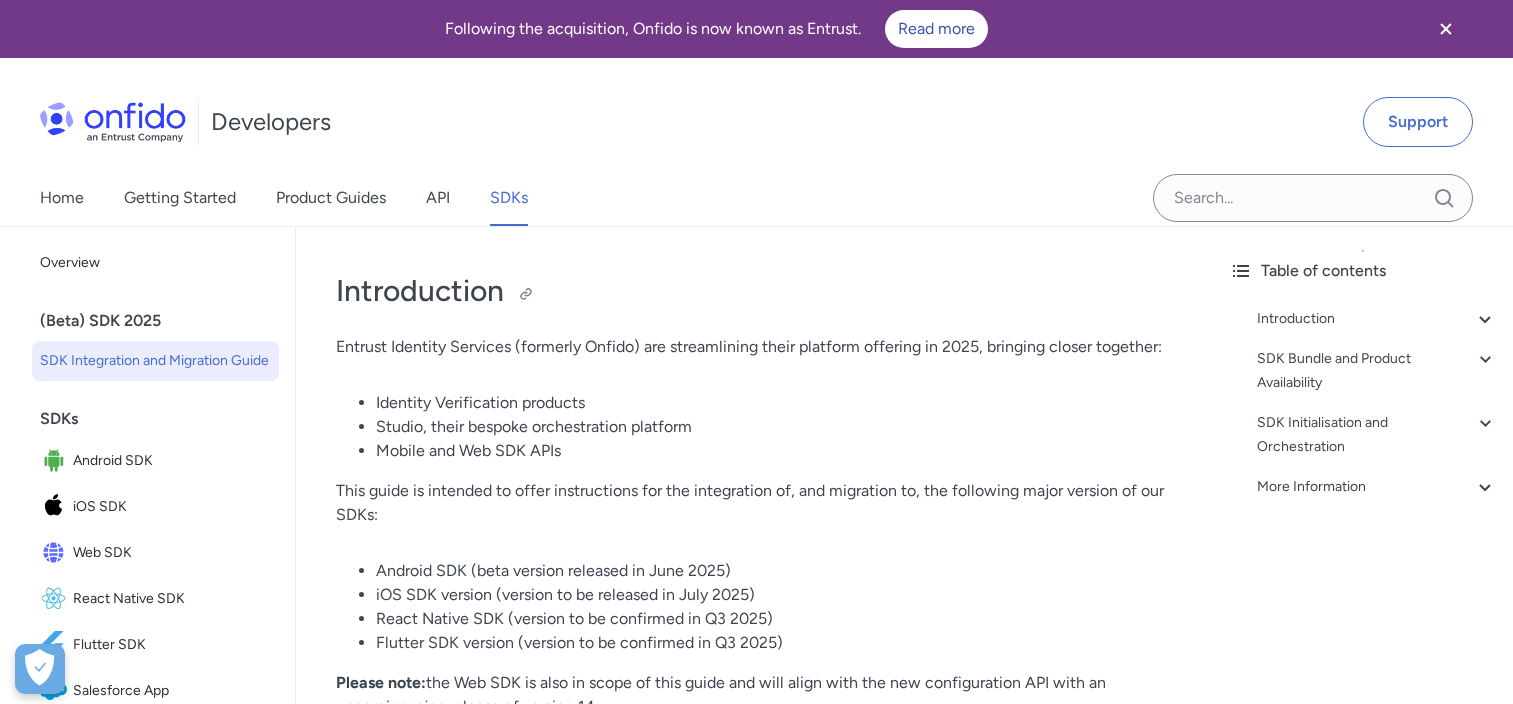 scroll, scrollTop: 0, scrollLeft: 0, axis: both 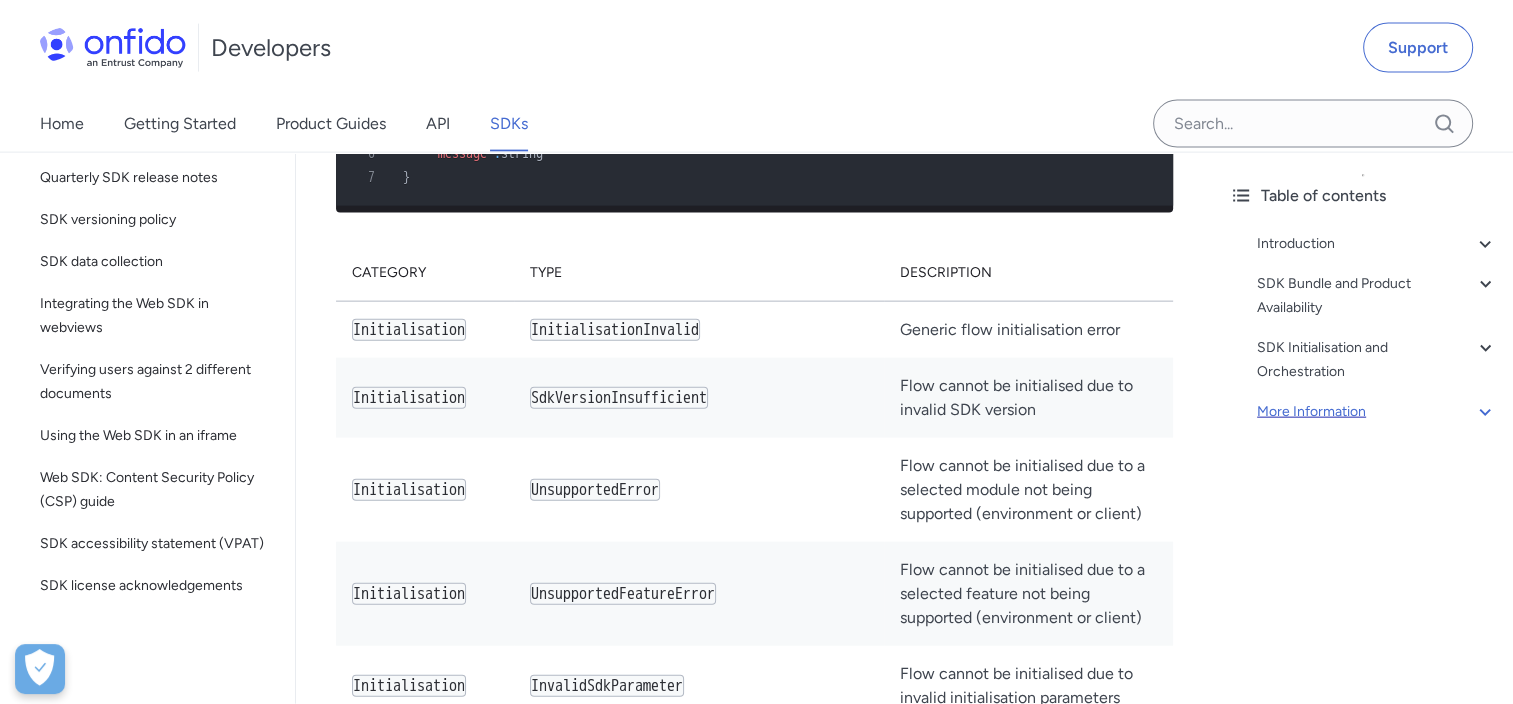 click on "More Information" at bounding box center [1377, 412] 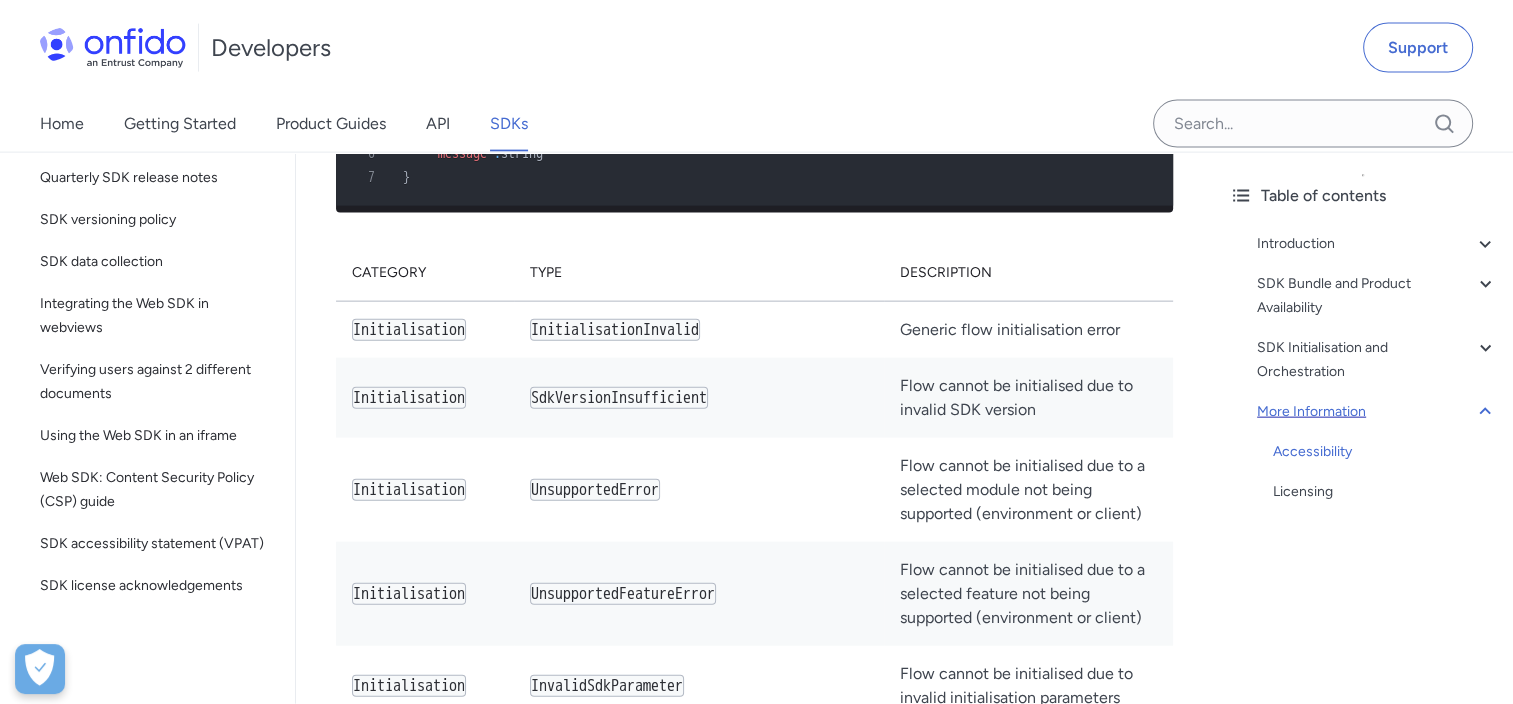 scroll, scrollTop: 42585, scrollLeft: 0, axis: vertical 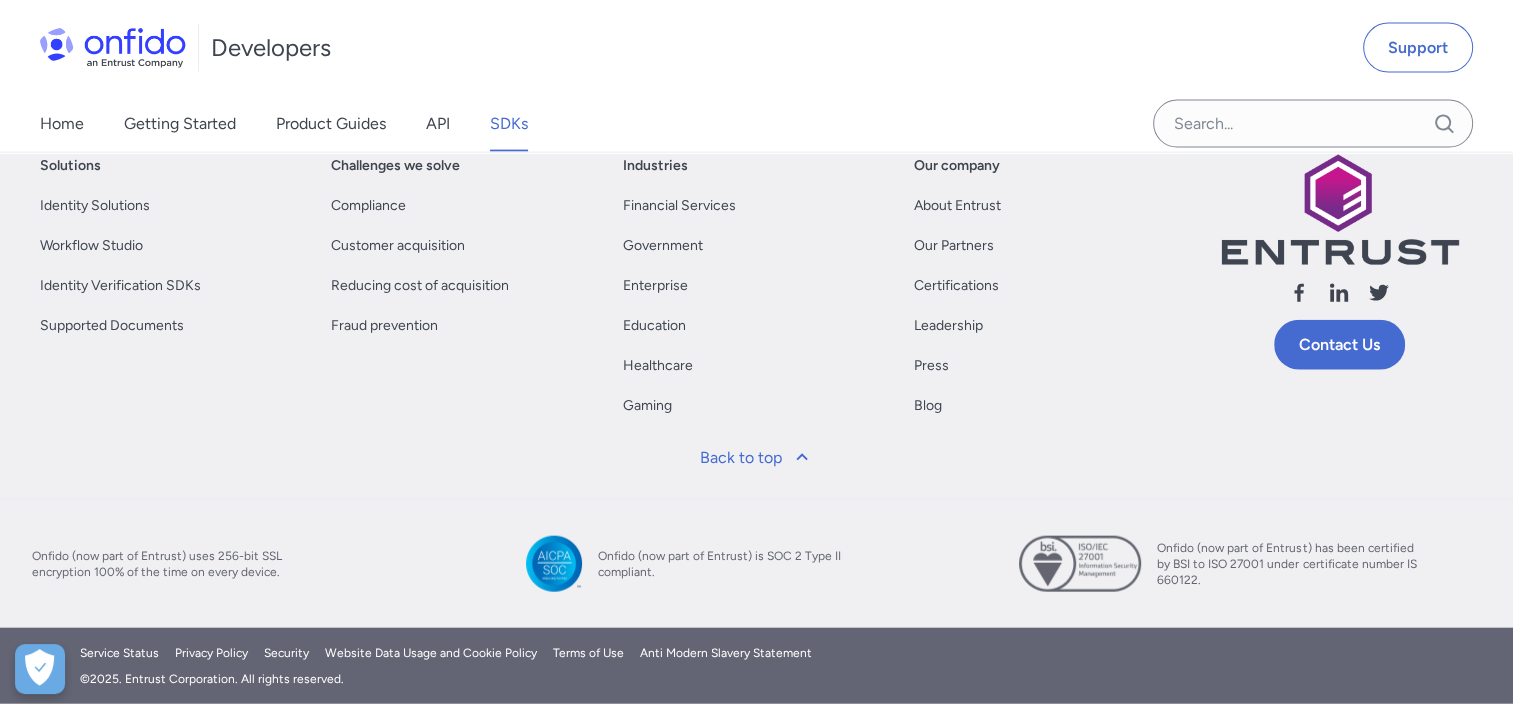 click on "Licensing" at bounding box center [1385, -91] 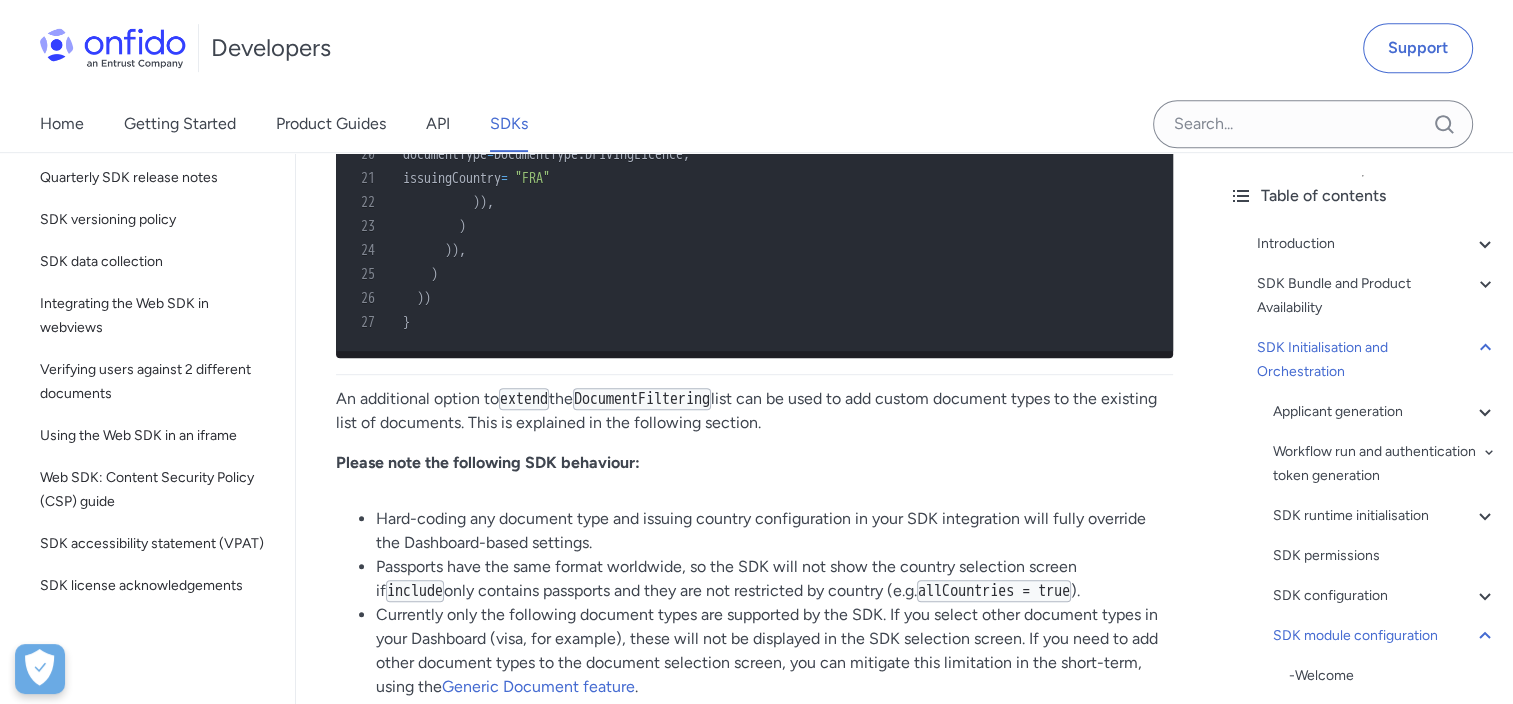 scroll, scrollTop: 31317, scrollLeft: 0, axis: vertical 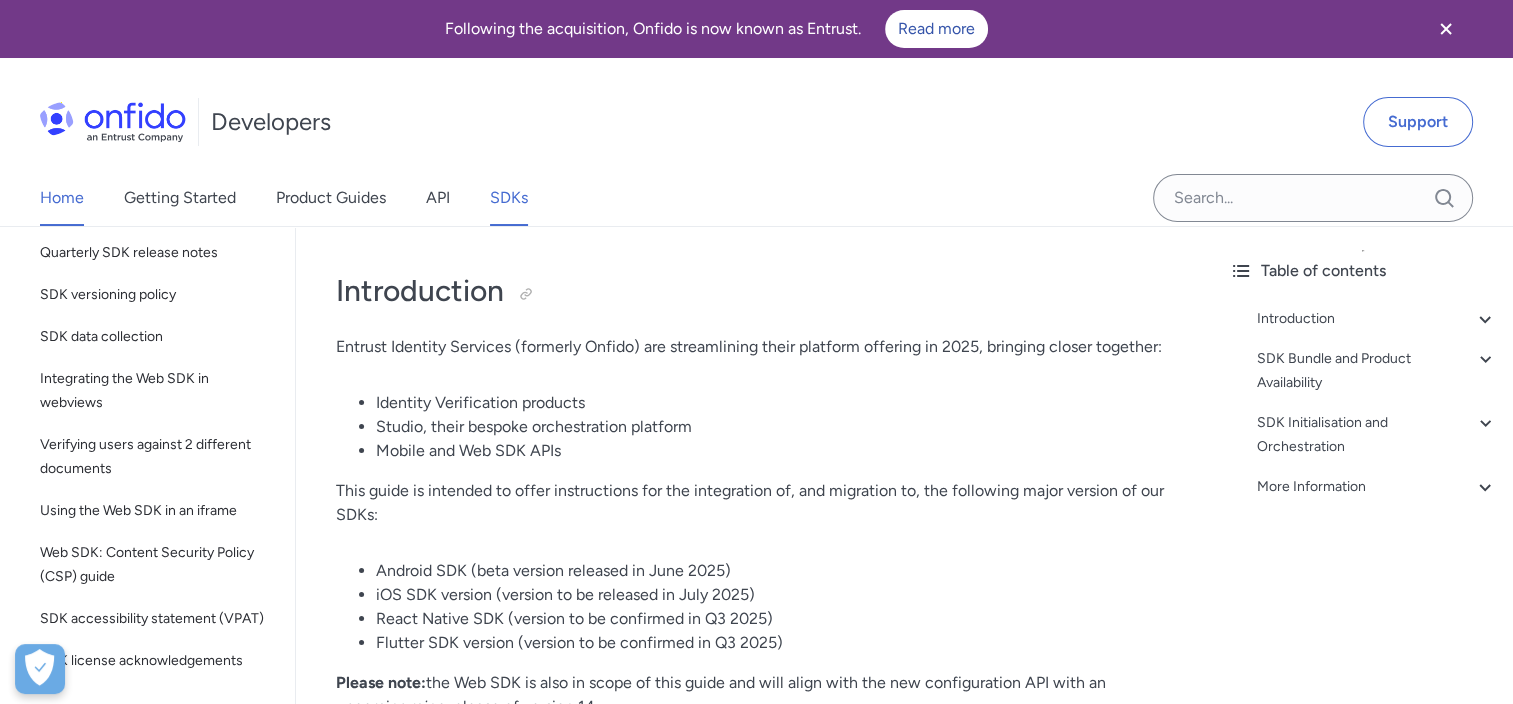 click on "Home" at bounding box center [62, 198] 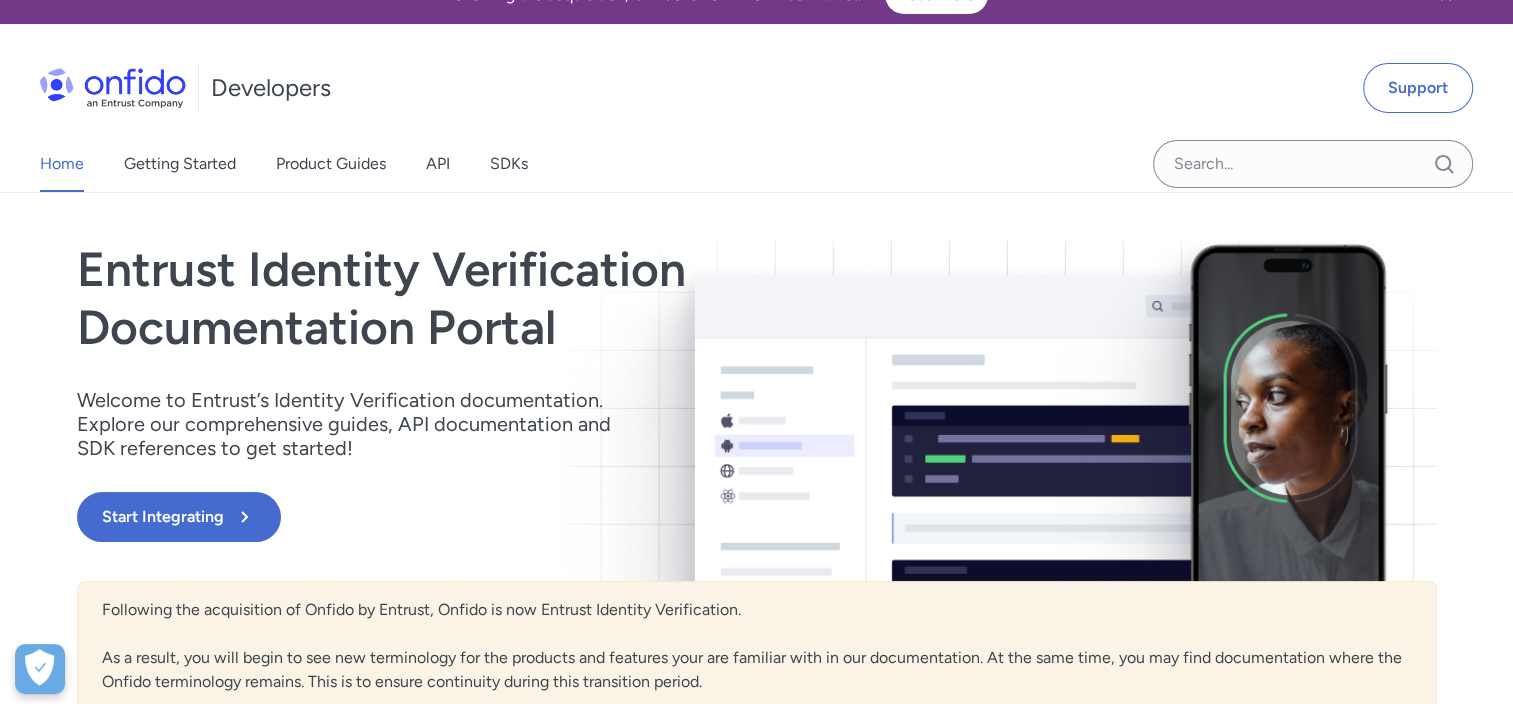 scroll, scrollTop: 0, scrollLeft: 0, axis: both 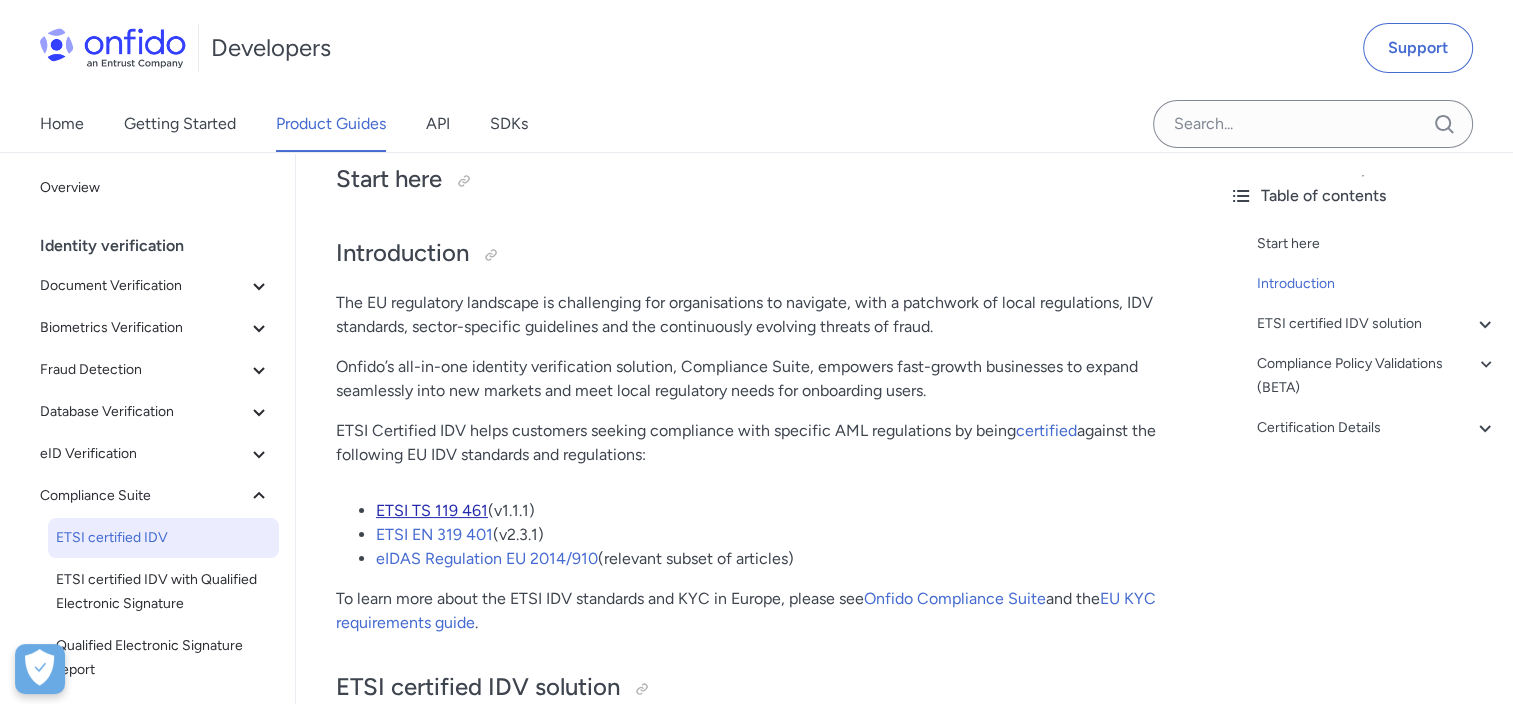 click on "ETSI TS 119 461" at bounding box center (432, 510) 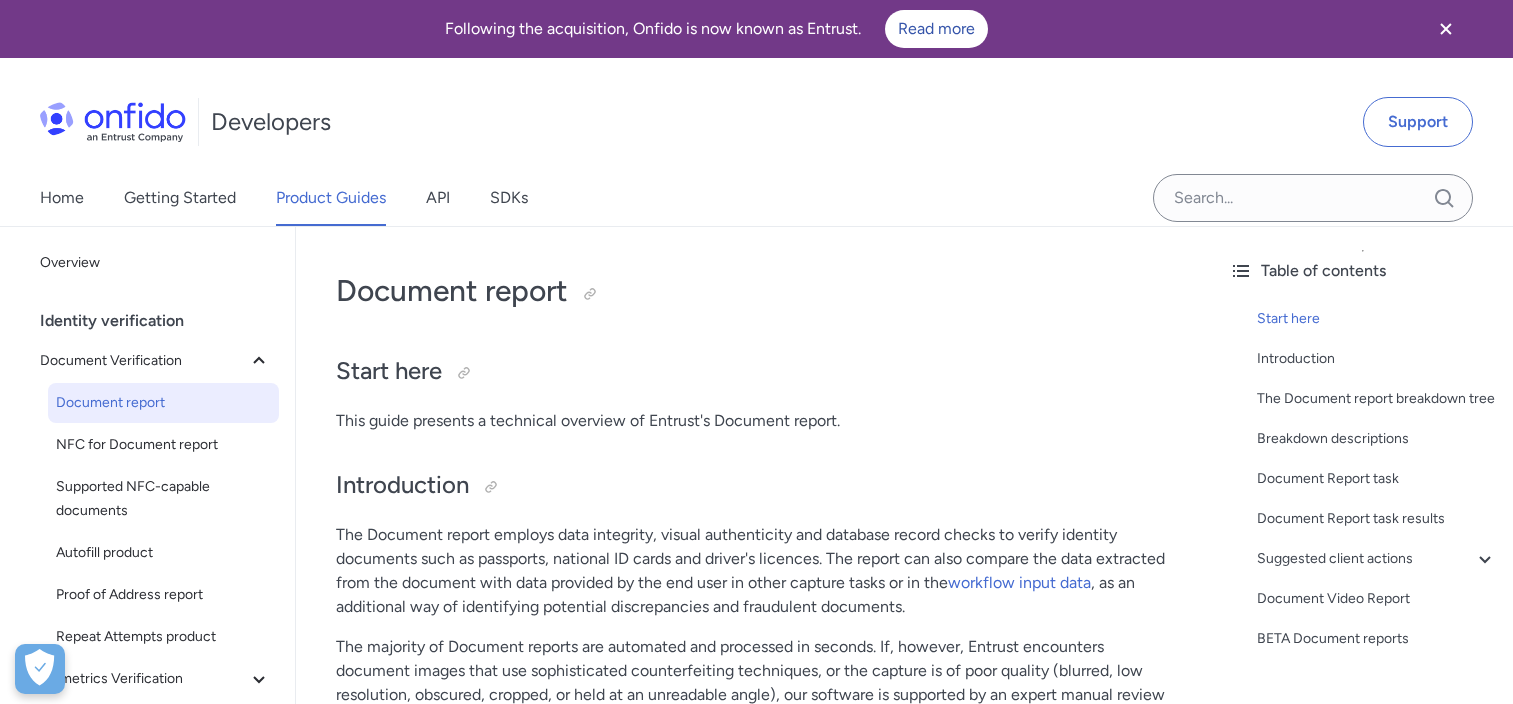 scroll, scrollTop: 0, scrollLeft: 0, axis: both 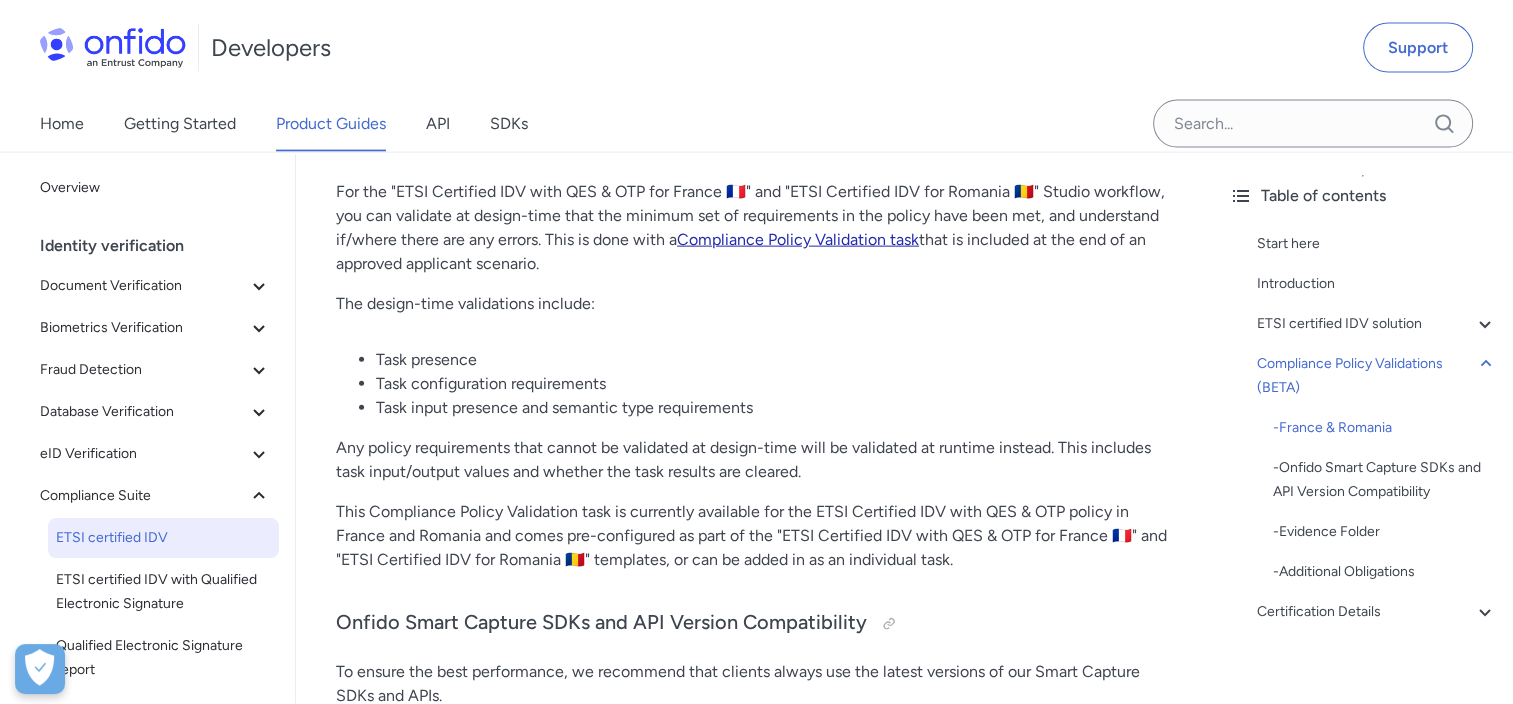 click on "Compliance Policy Validation task" at bounding box center [798, 239] 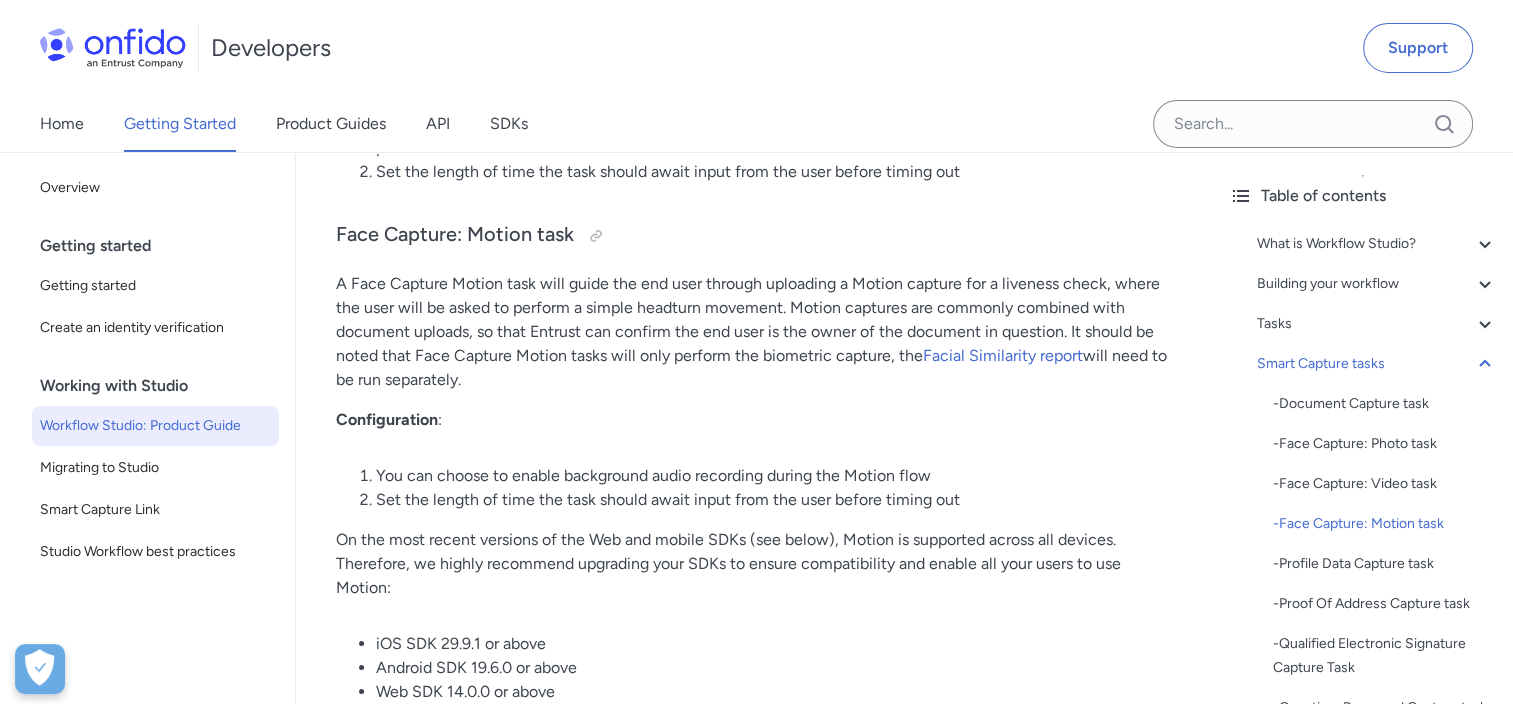 scroll, scrollTop: 7081, scrollLeft: 0, axis: vertical 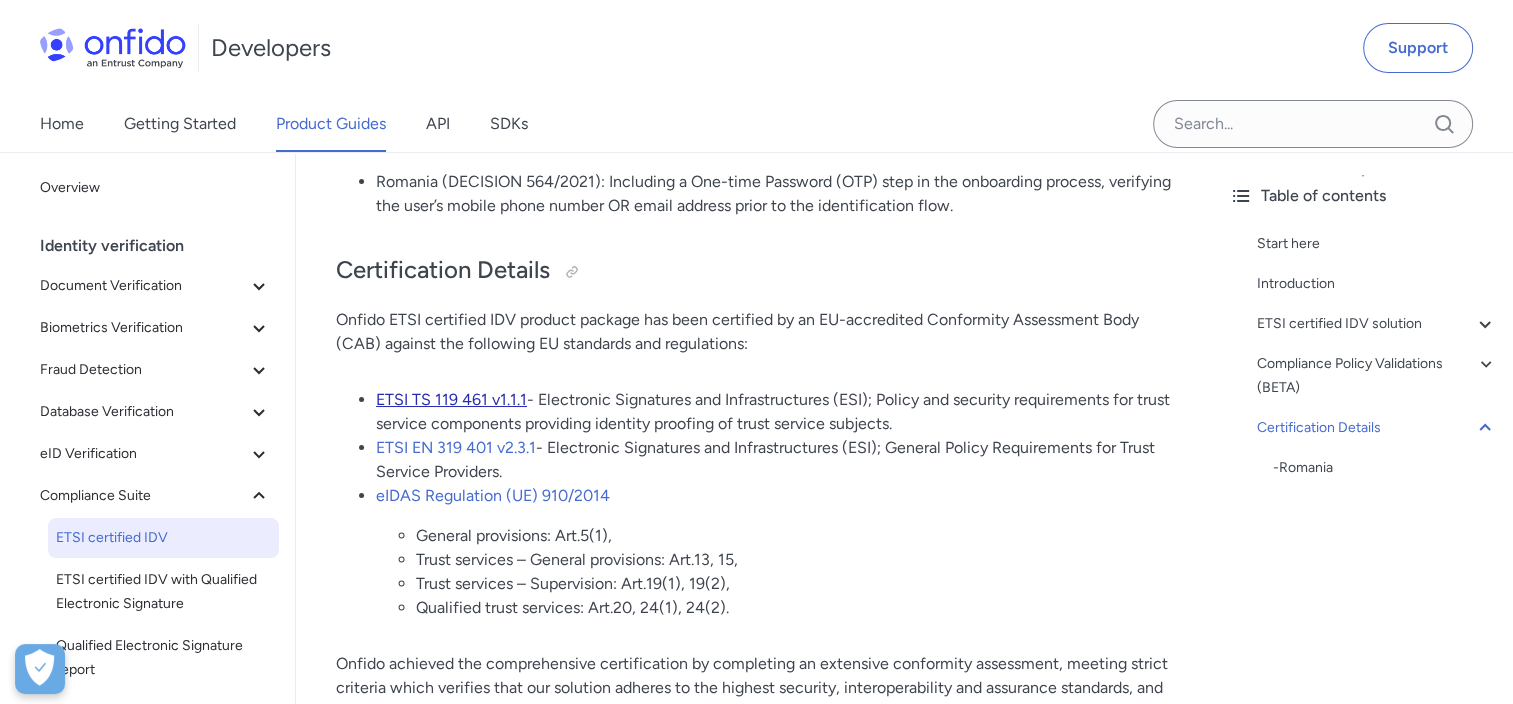 click on "ETSI TS 119 461 v1.1.1" at bounding box center [451, 399] 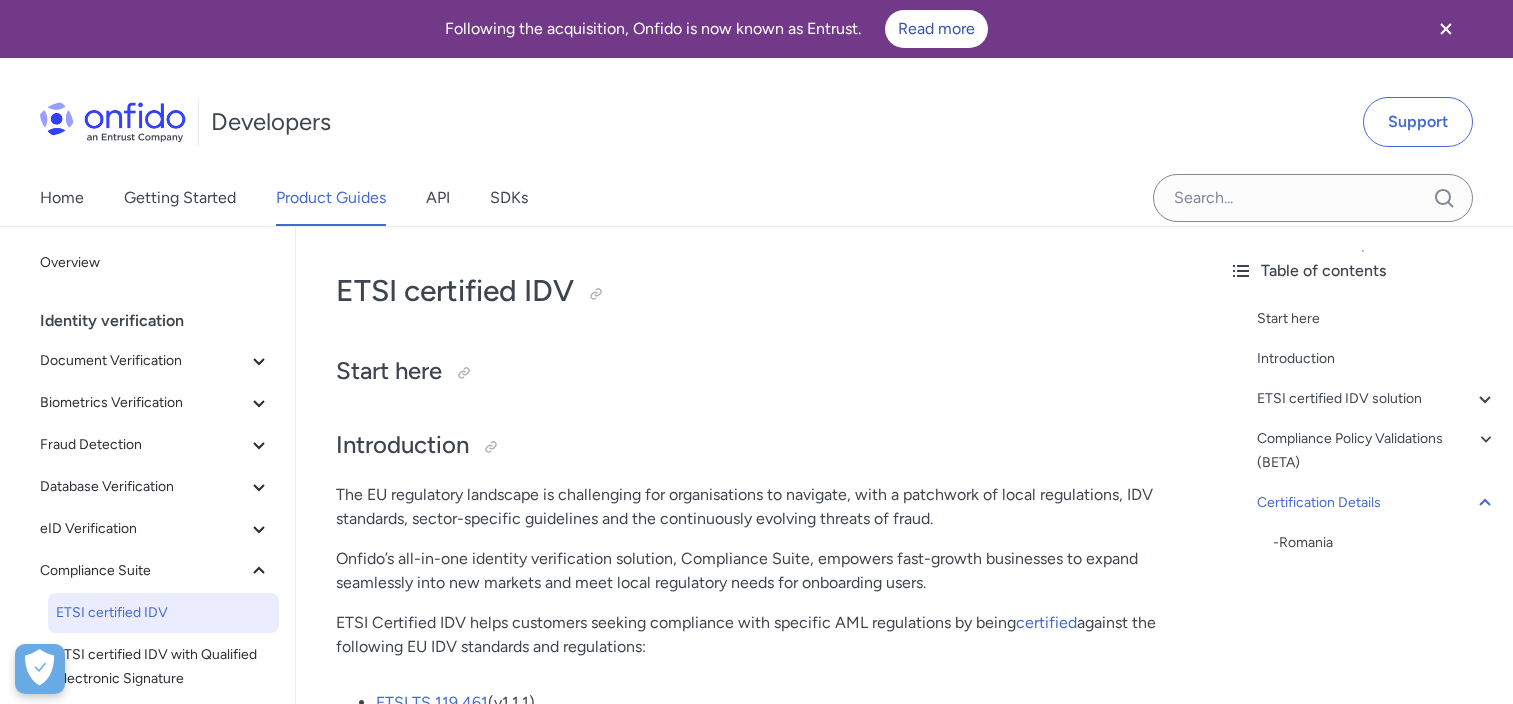 scroll, scrollTop: 7392, scrollLeft: 0, axis: vertical 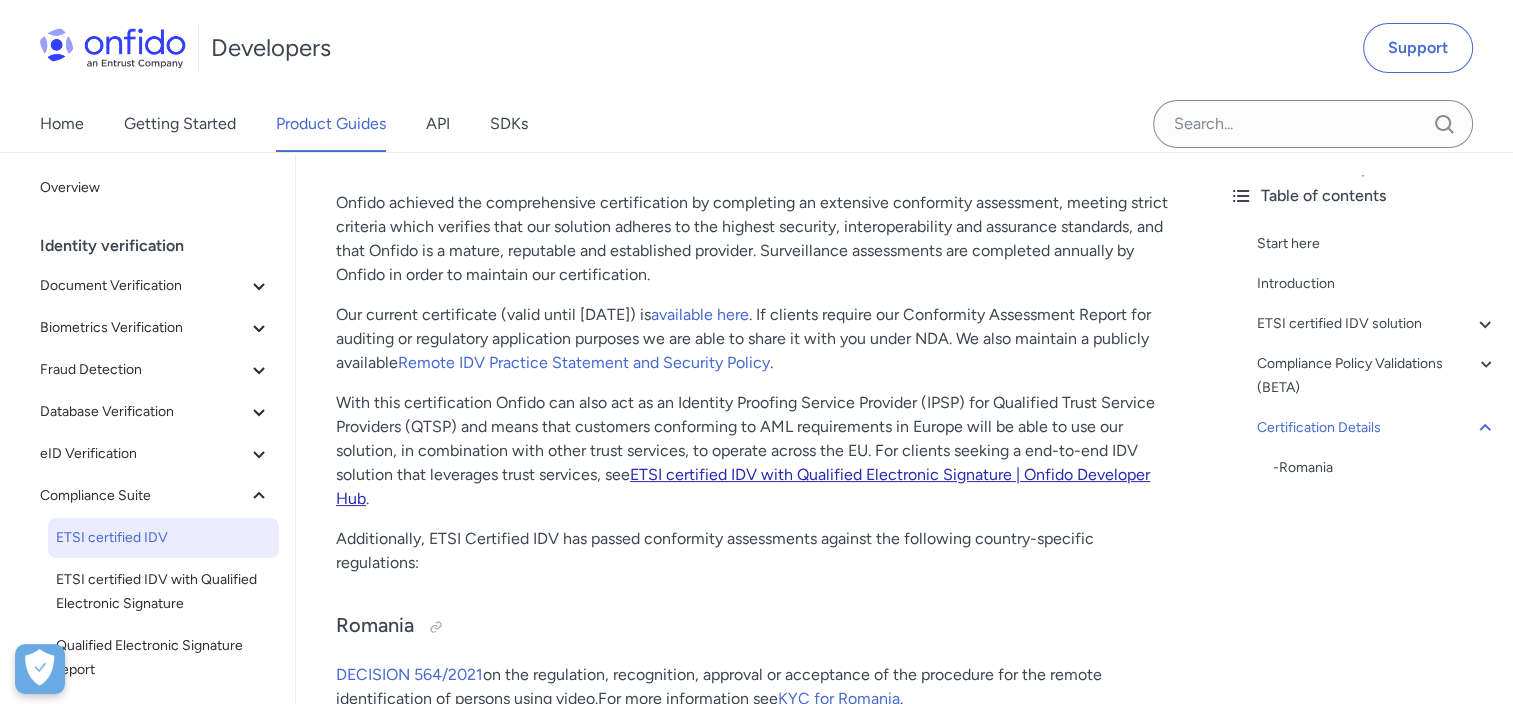 click on "ETSI certified IDV with Qualified Electronic Signature | Onfido Developer Hub" at bounding box center [743, 486] 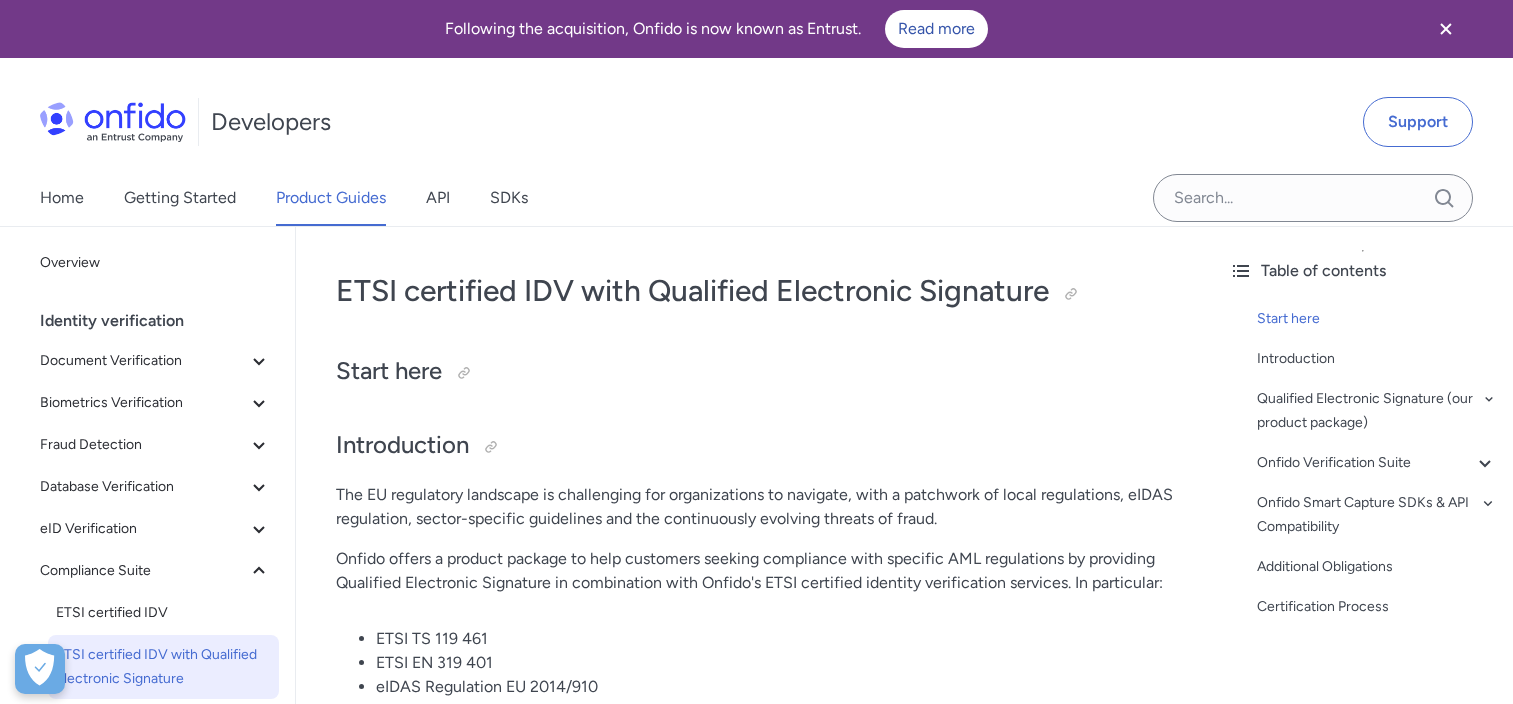 scroll, scrollTop: 0, scrollLeft: 0, axis: both 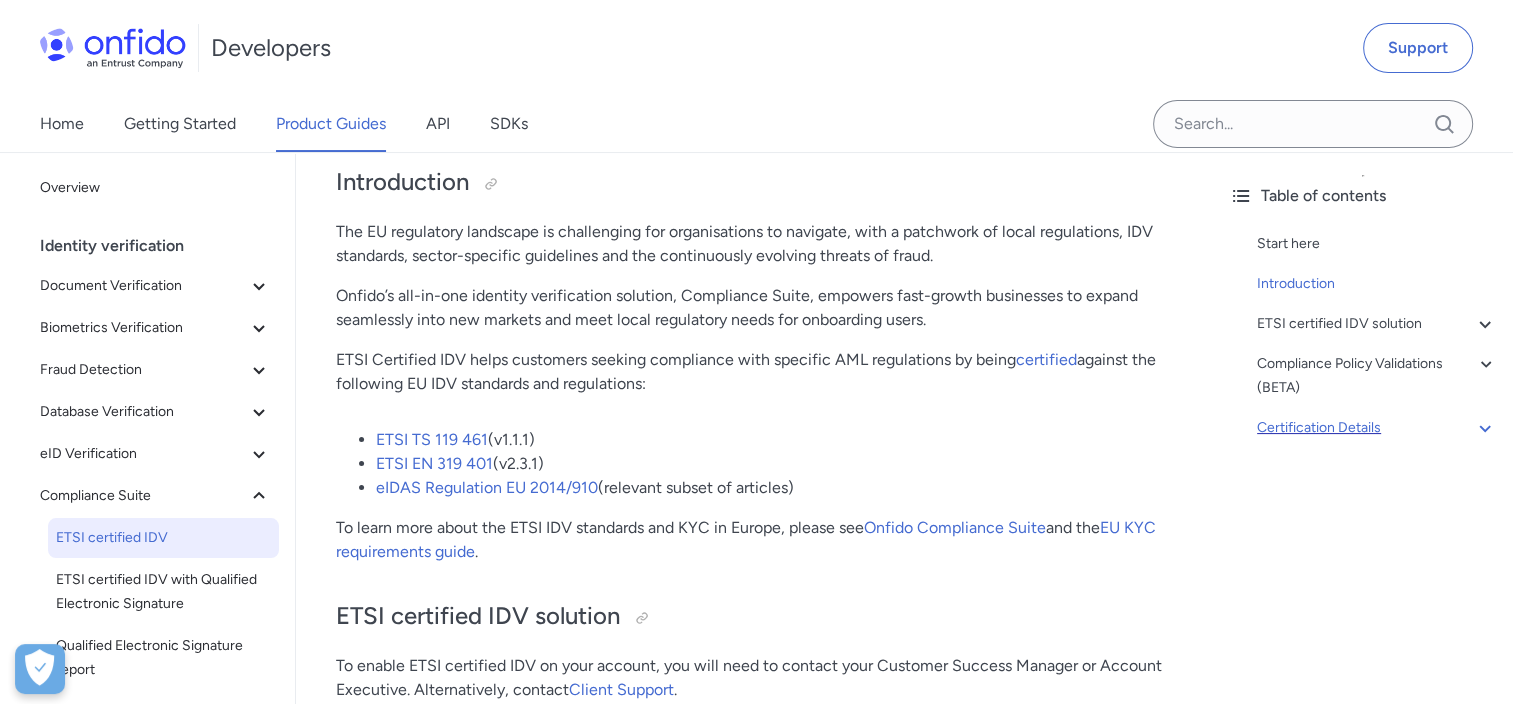 click on "Certification Details" at bounding box center (1377, 428) 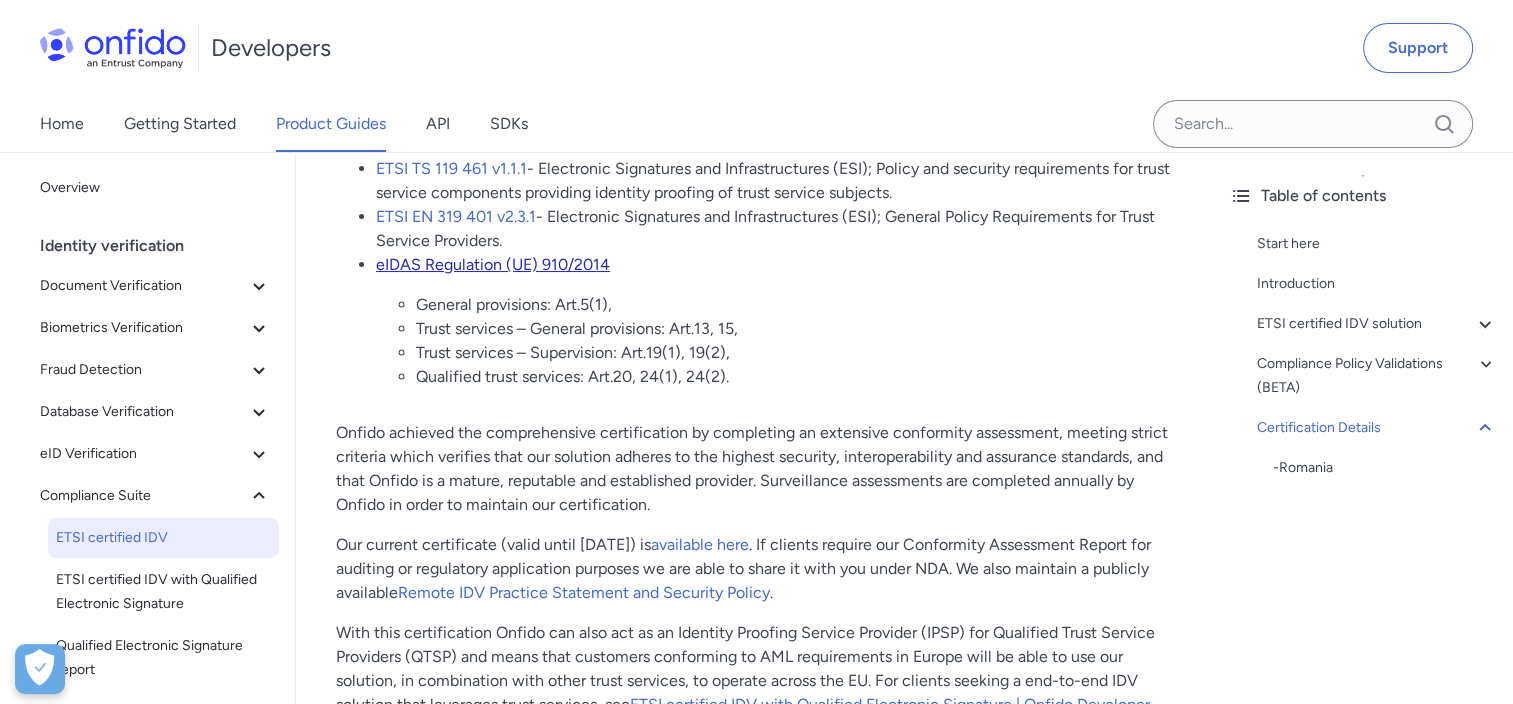 scroll, scrollTop: 7643, scrollLeft: 0, axis: vertical 